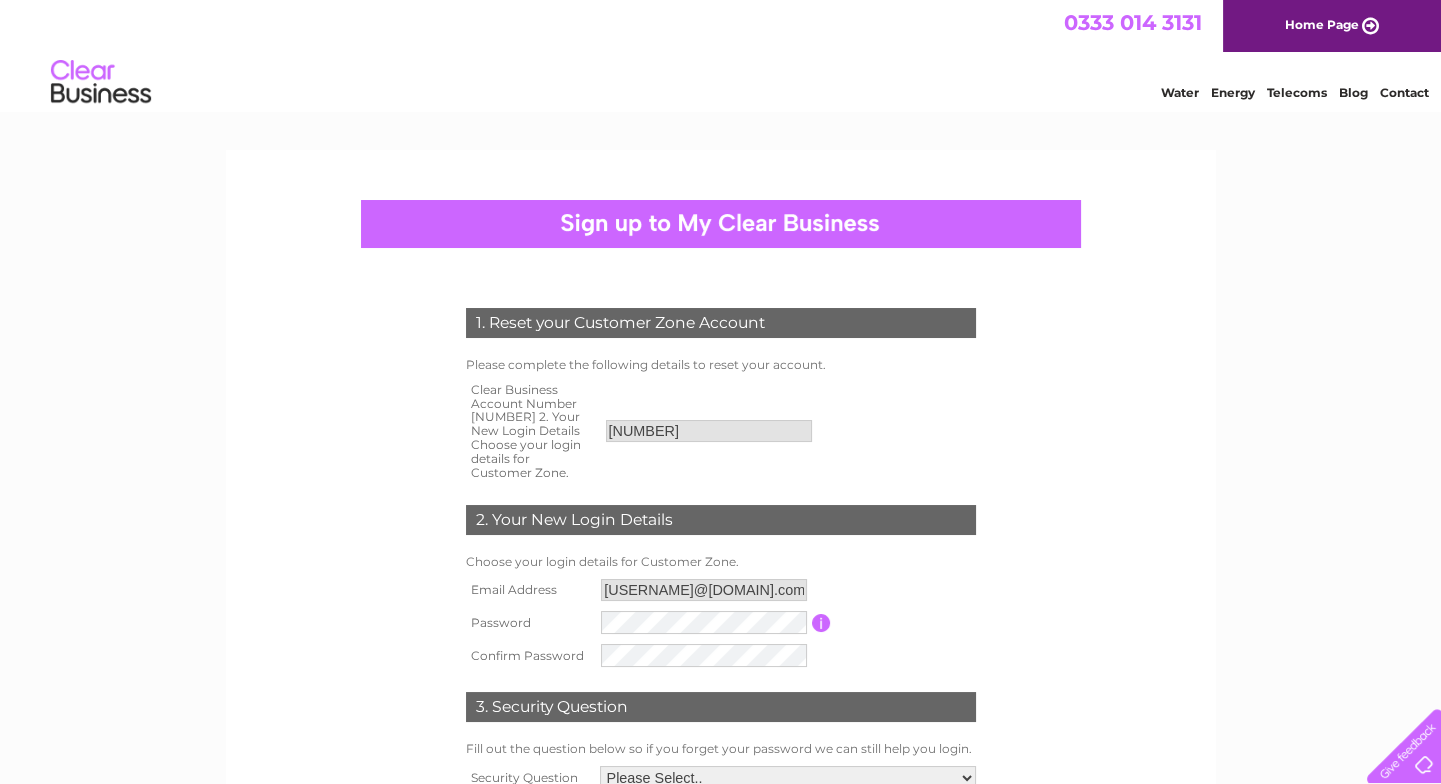 scroll, scrollTop: 0, scrollLeft: 0, axis: both 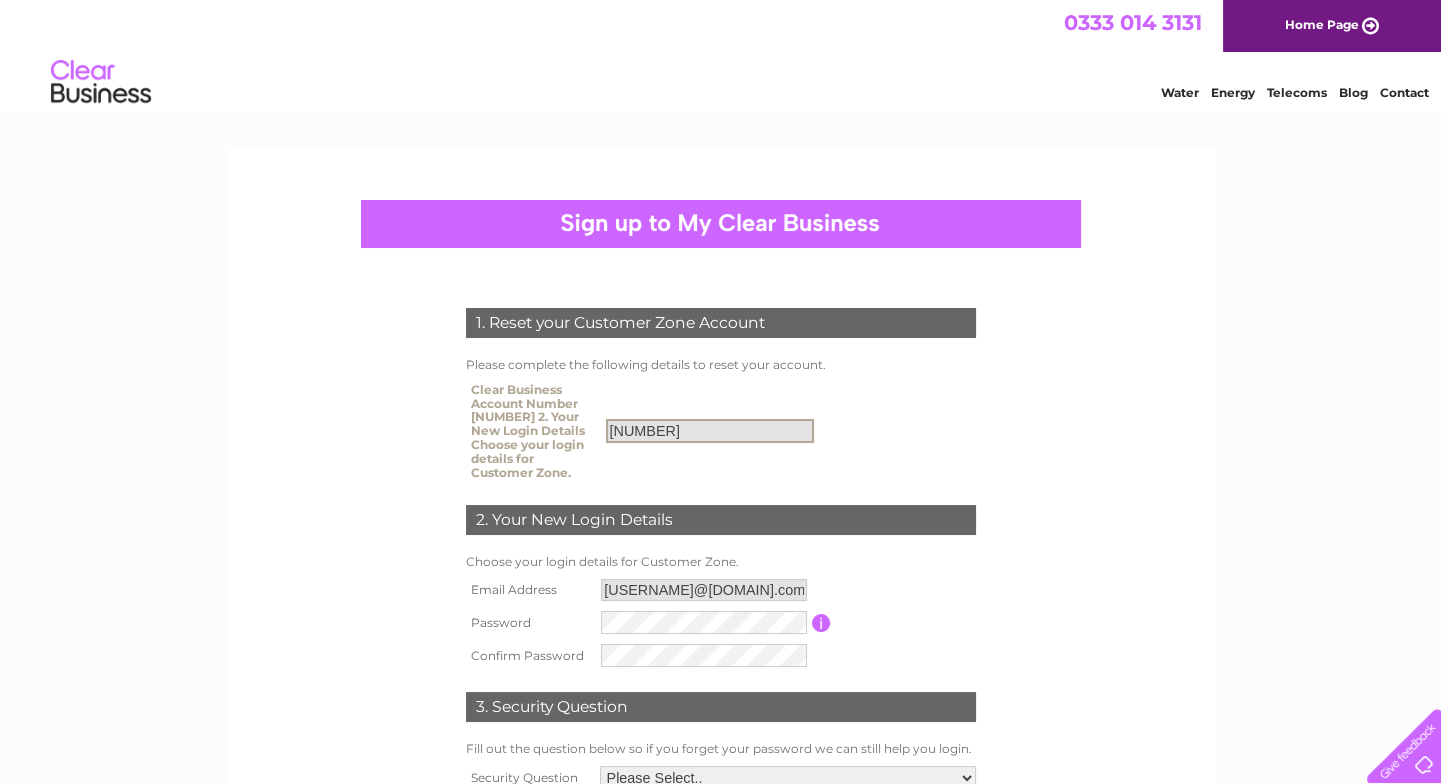 drag, startPoint x: 690, startPoint y: 403, endPoint x: 593, endPoint y: 403, distance: 97 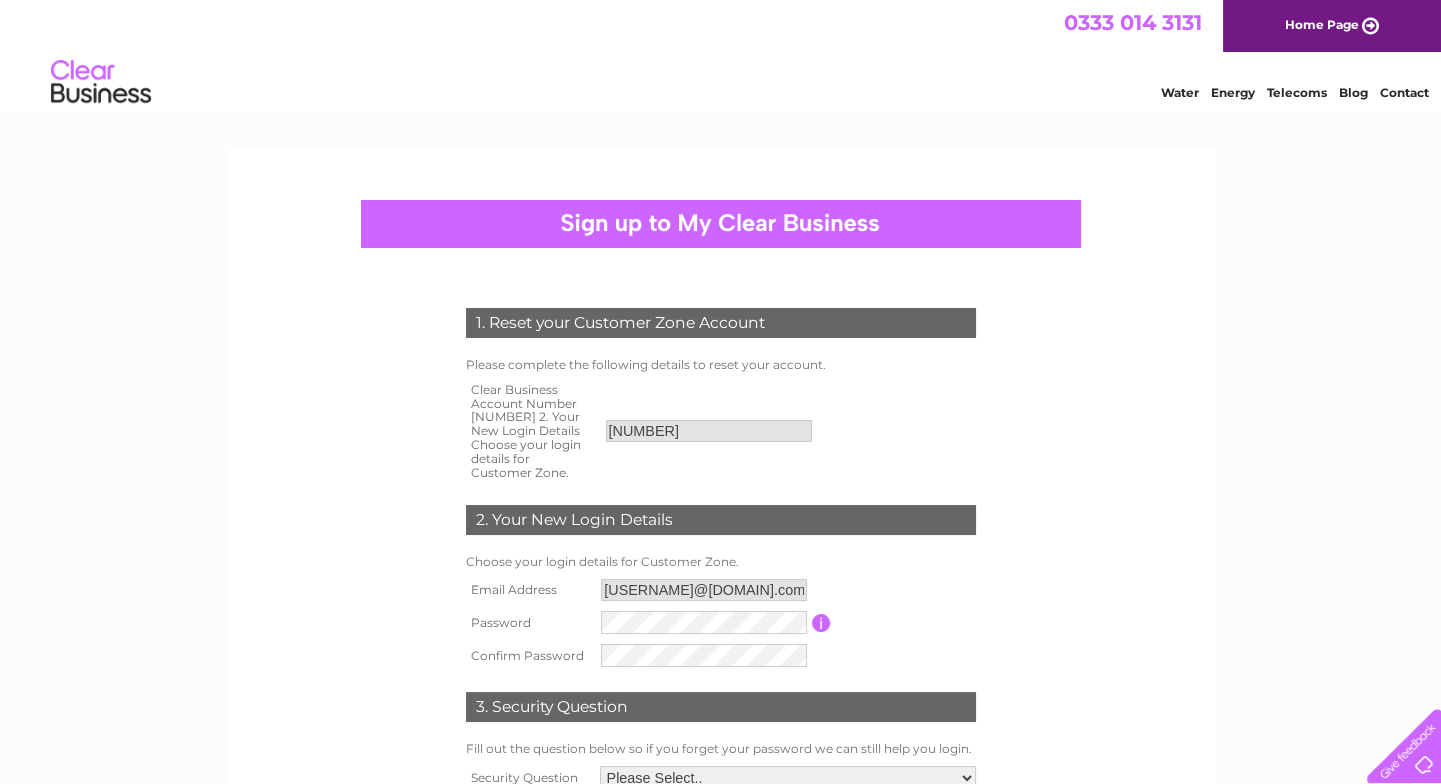 click on "1. Reset your Customer Zone Account
Please complete the following details to reset your account.
Clear Business Account Number
333172
2. Your New Login Details
Choose your login details for Customer Zone." at bounding box center (720, 582) 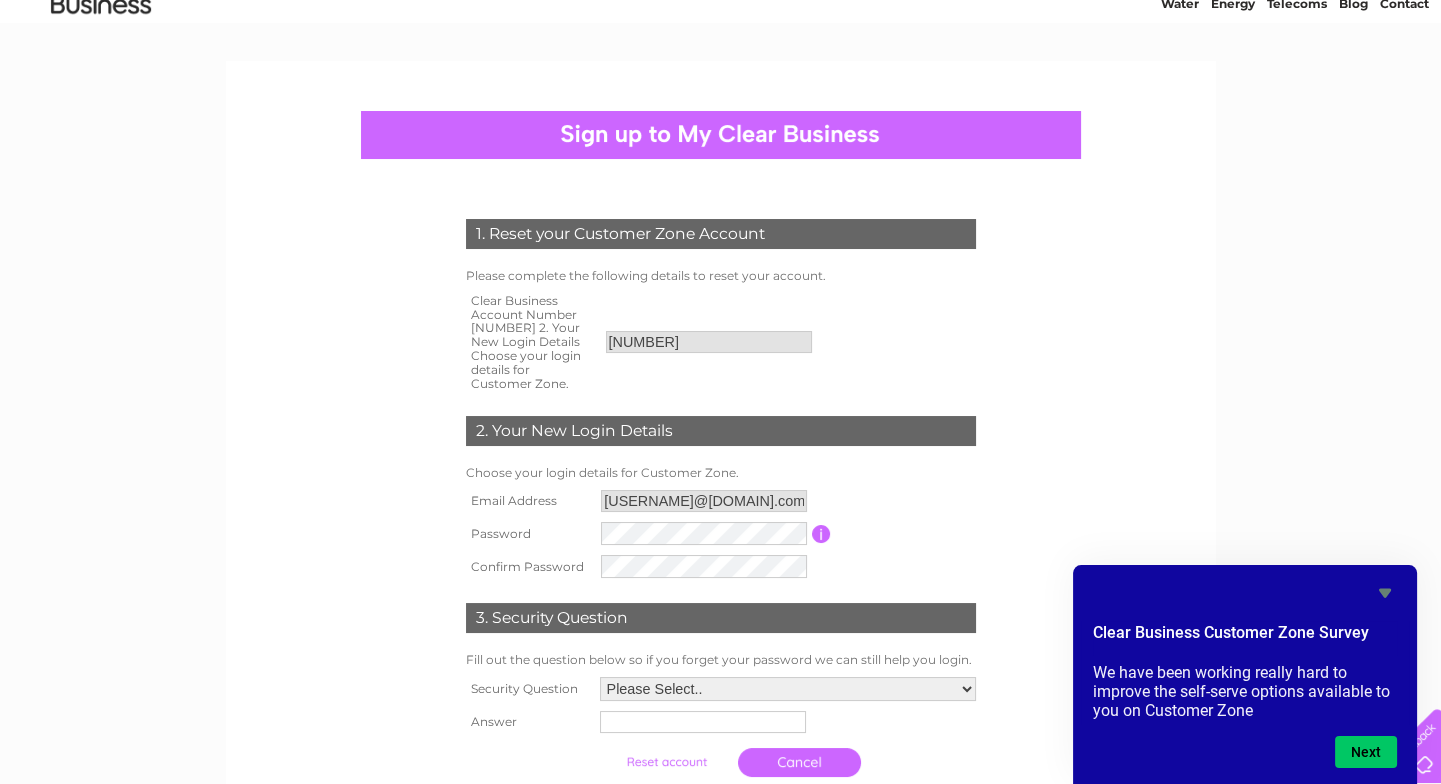 scroll, scrollTop: 0, scrollLeft: 0, axis: both 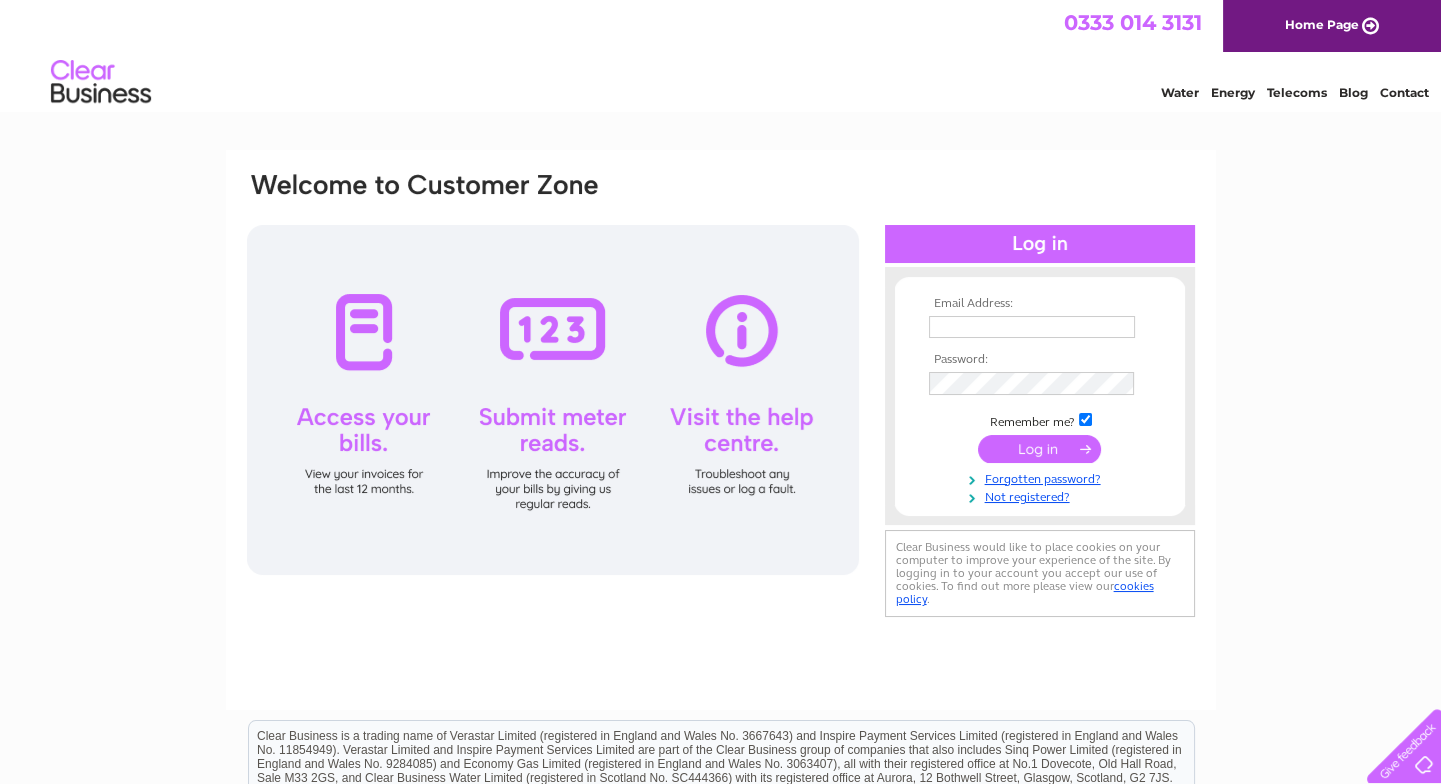 type on "[EMAIL]" 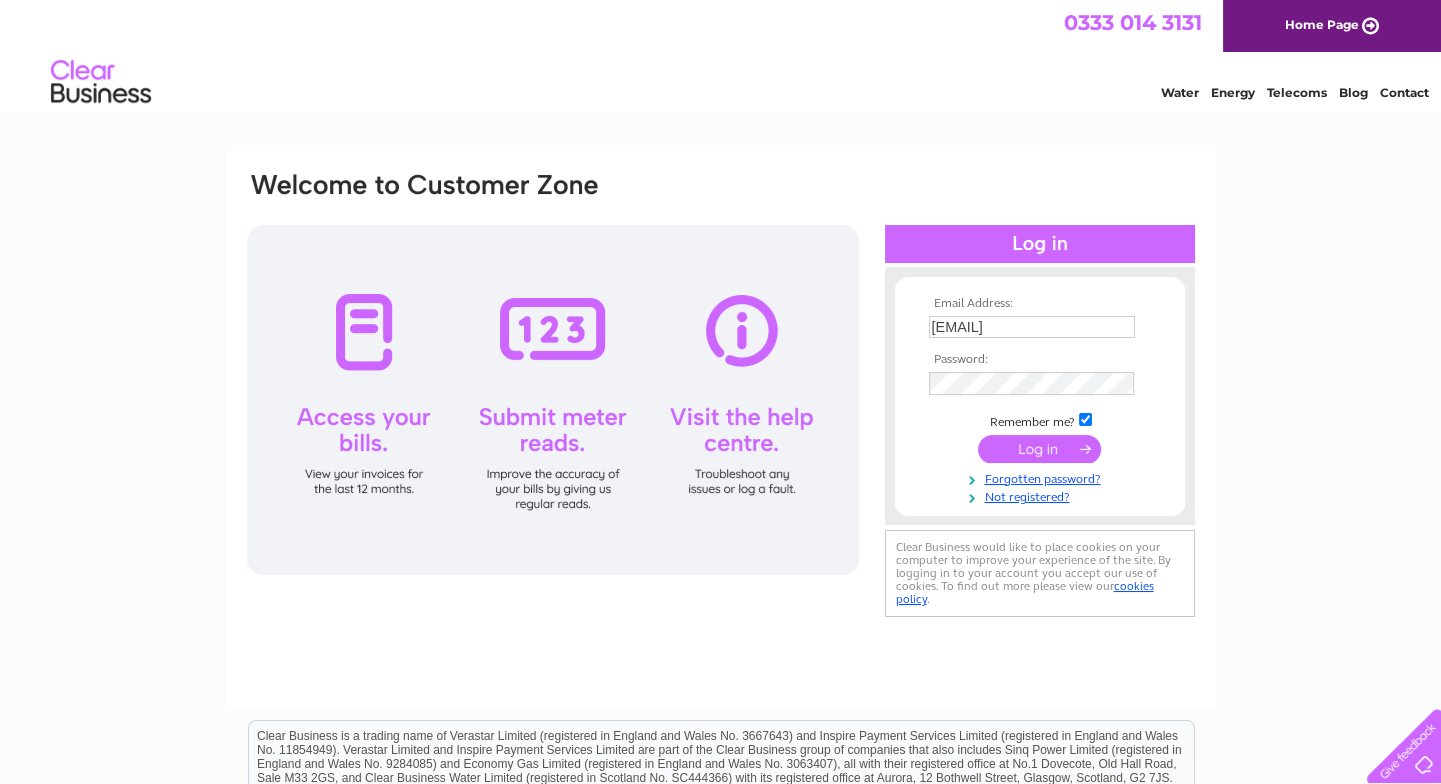 click at bounding box center (1039, 449) 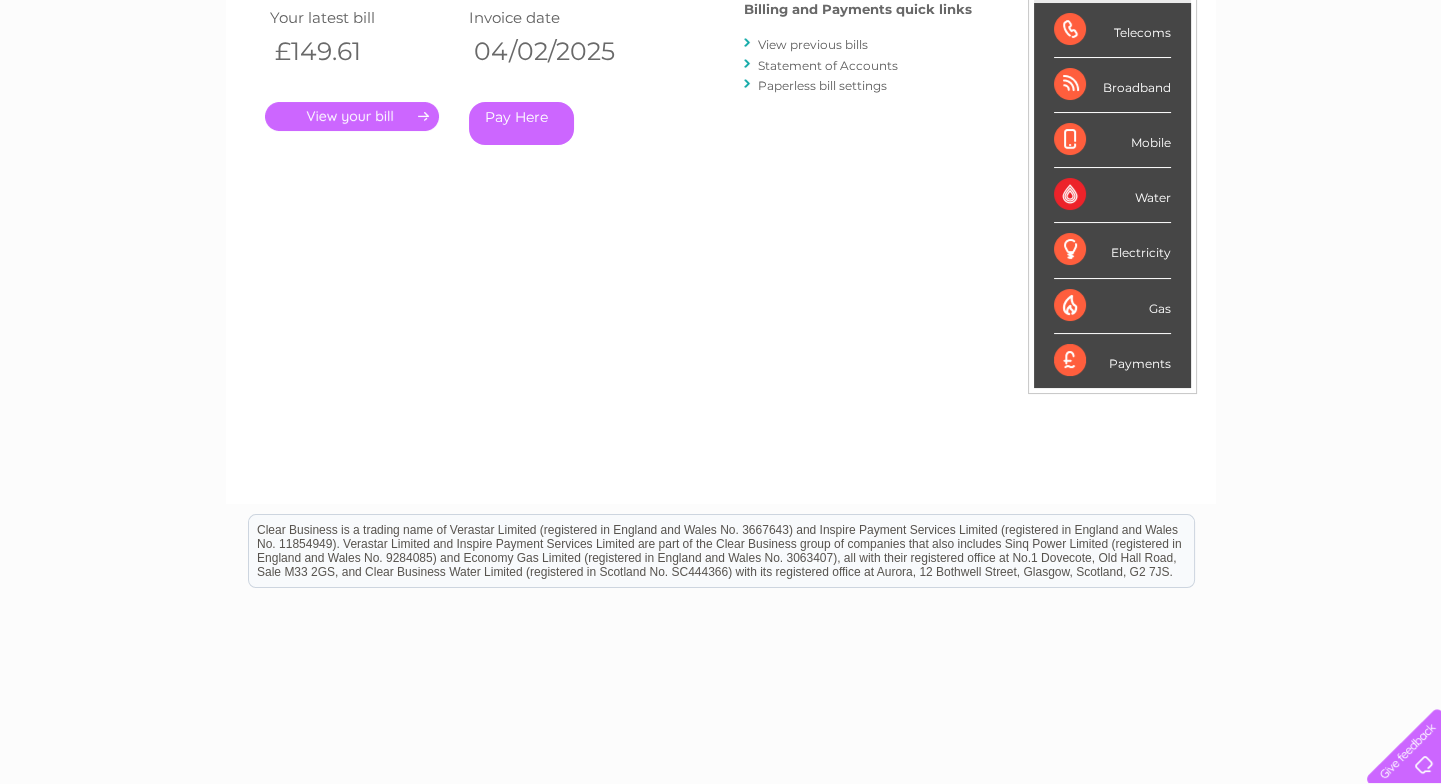 scroll, scrollTop: 0, scrollLeft: 0, axis: both 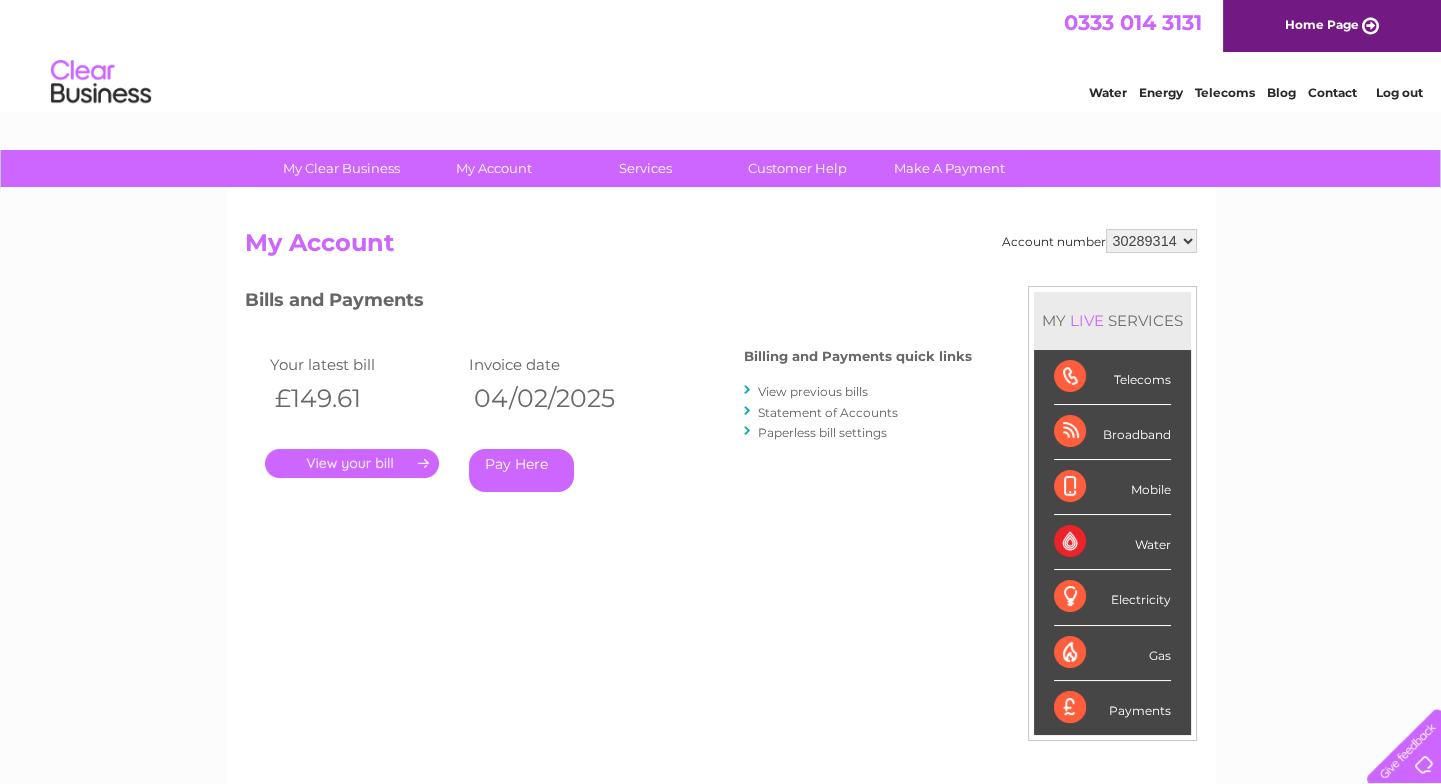 click on "30289314" at bounding box center (1151, 241) 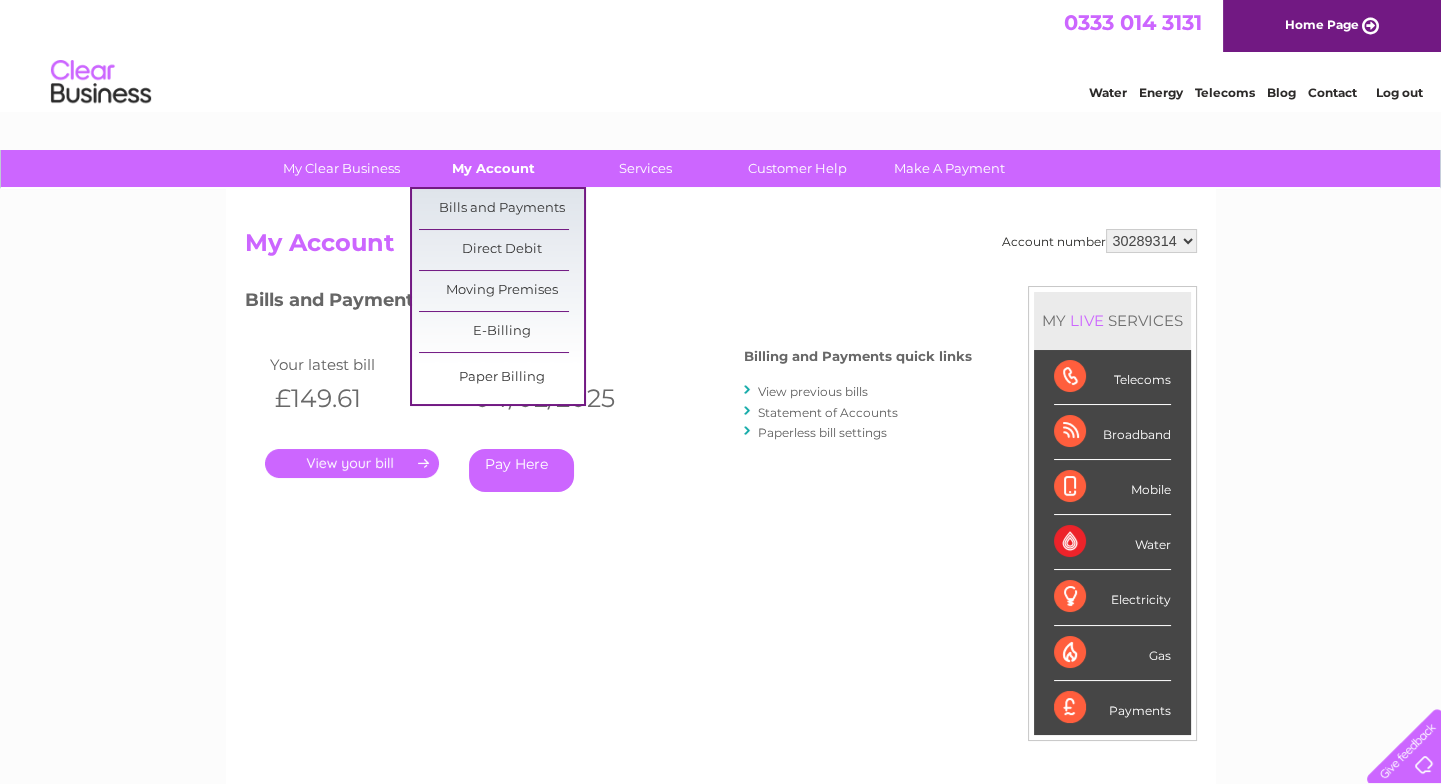 click on "My Account" at bounding box center (493, 168) 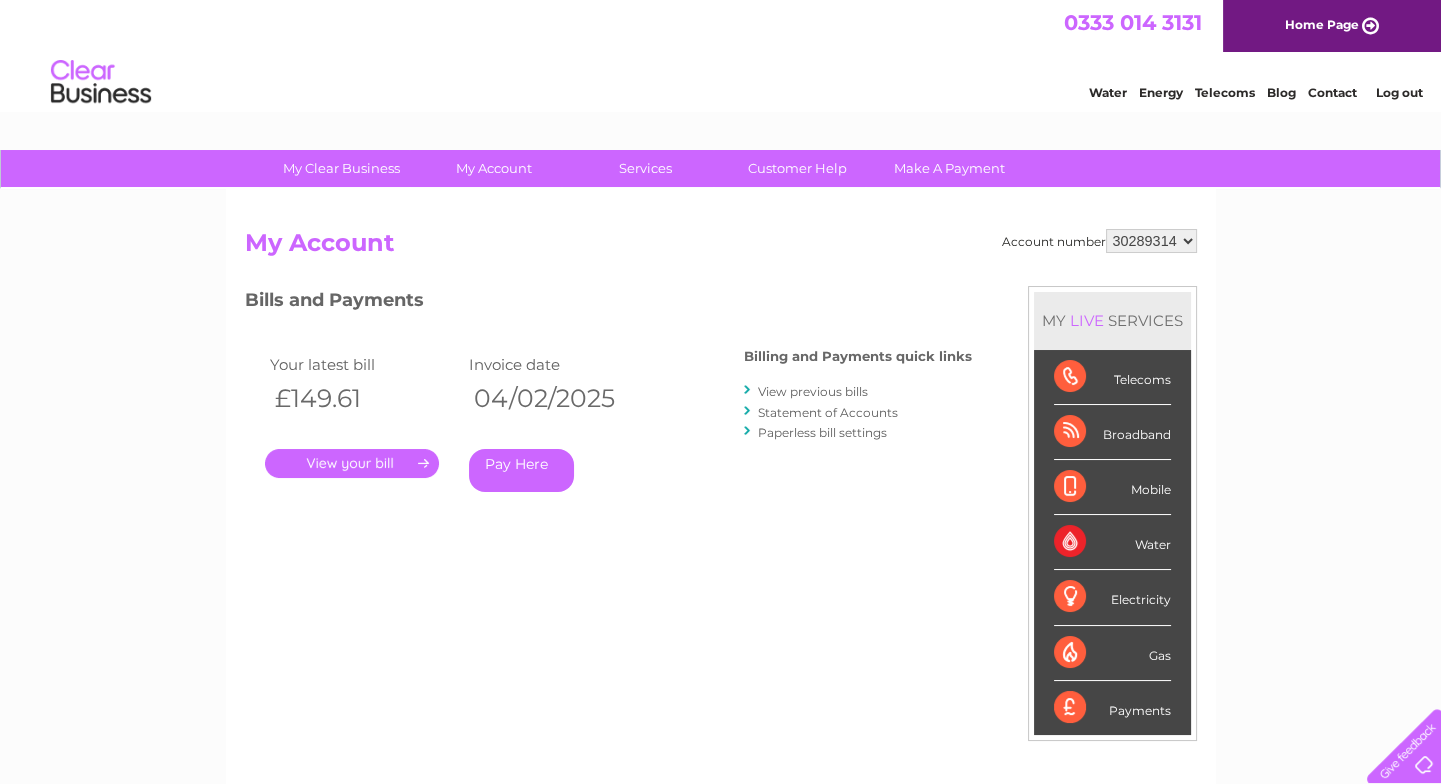 scroll, scrollTop: 0, scrollLeft: 0, axis: both 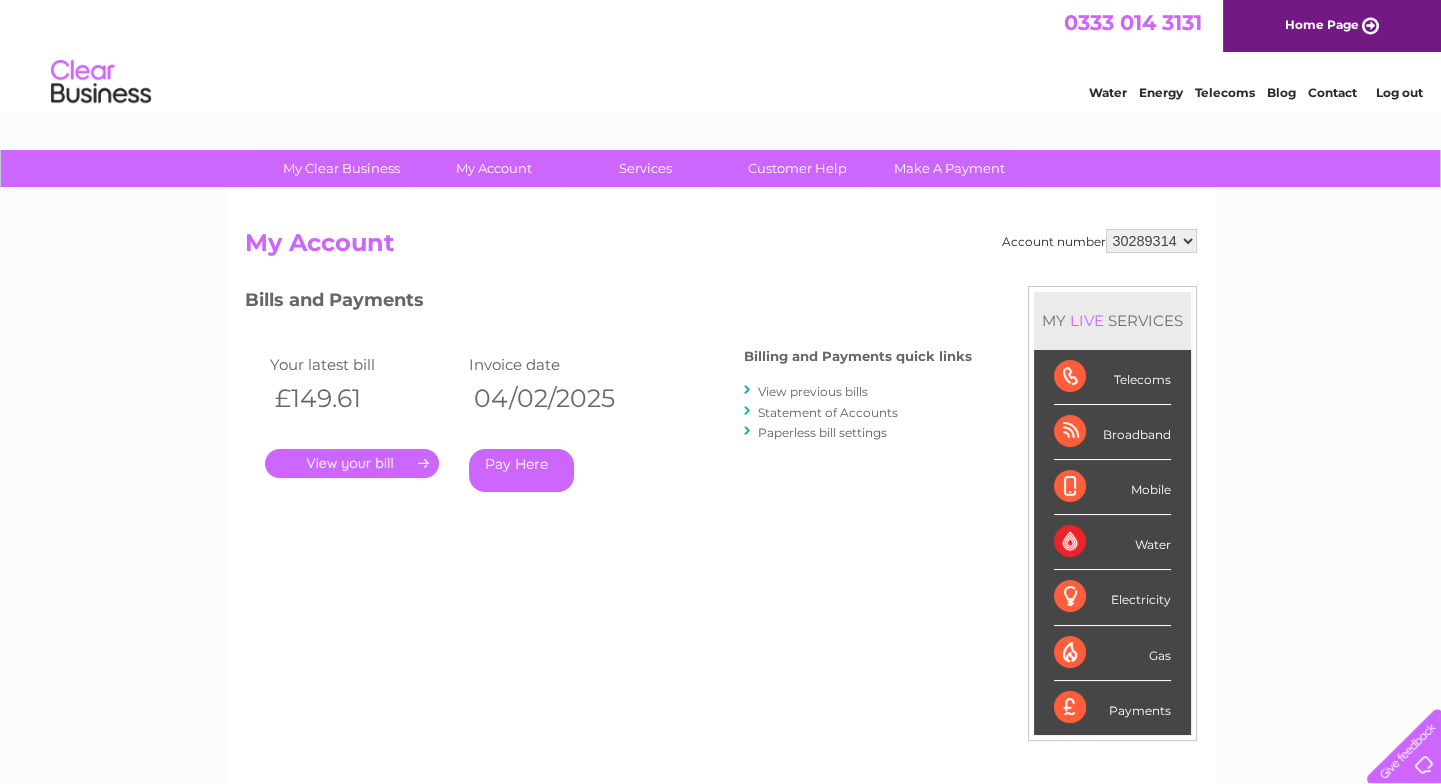 click on "Log out" at bounding box center (1398, 92) 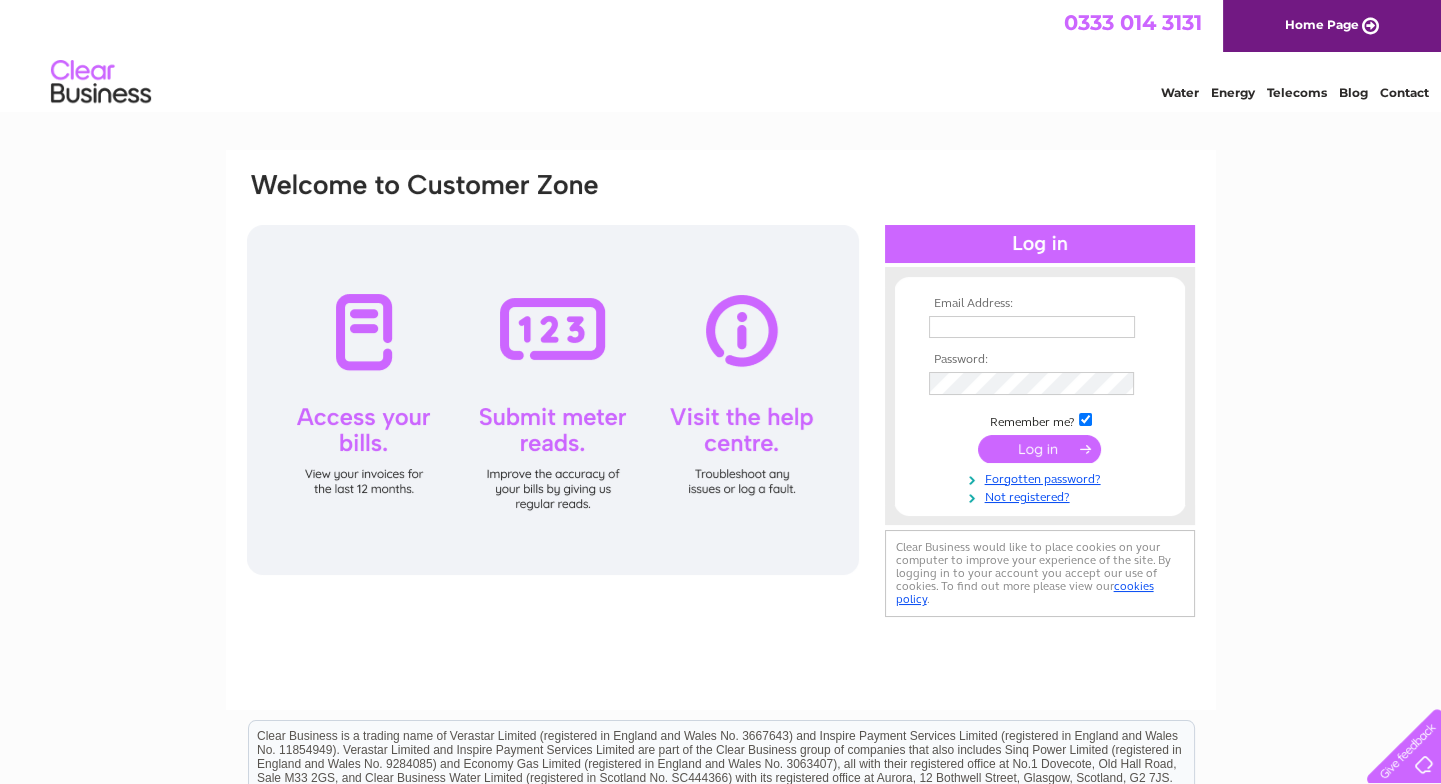 scroll, scrollTop: 0, scrollLeft: 0, axis: both 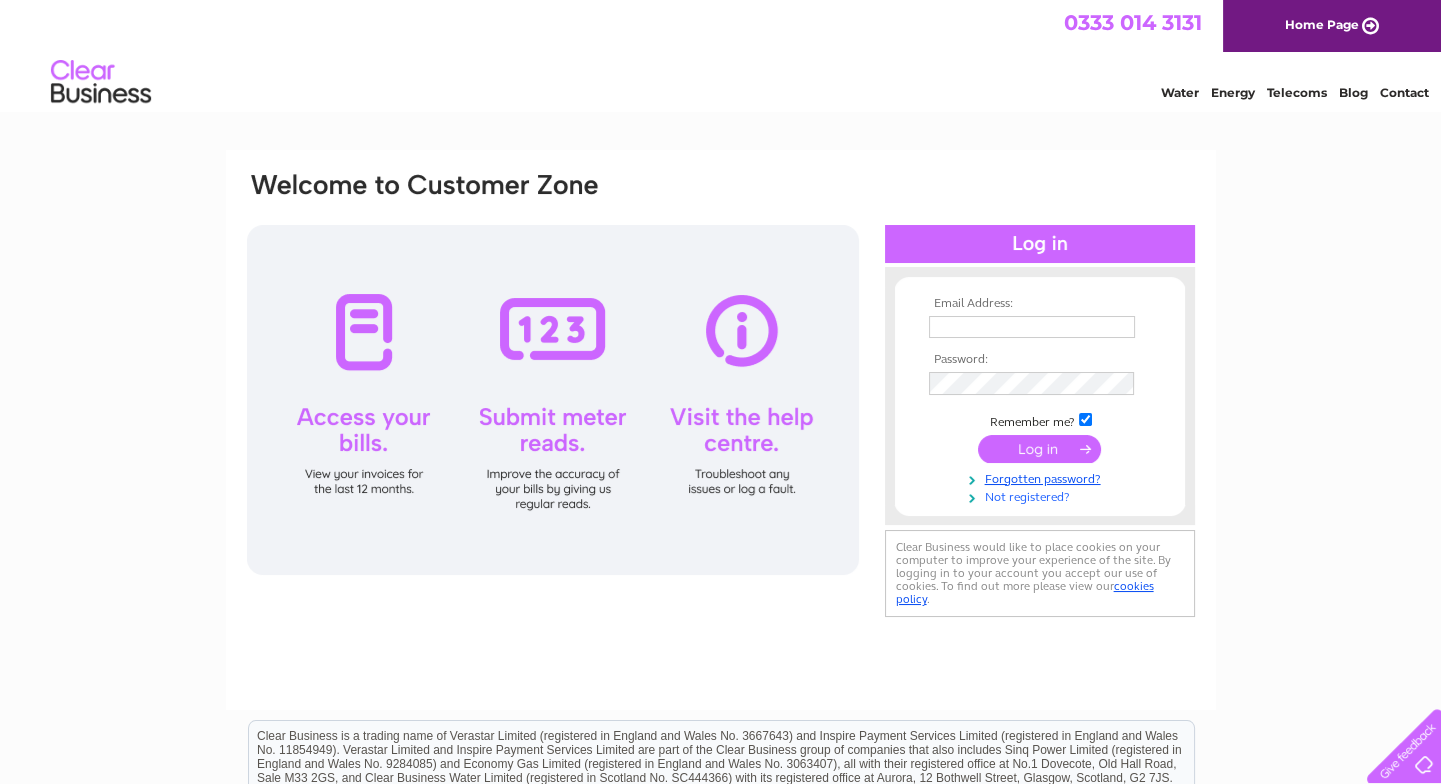 type on "[EMAIL]" 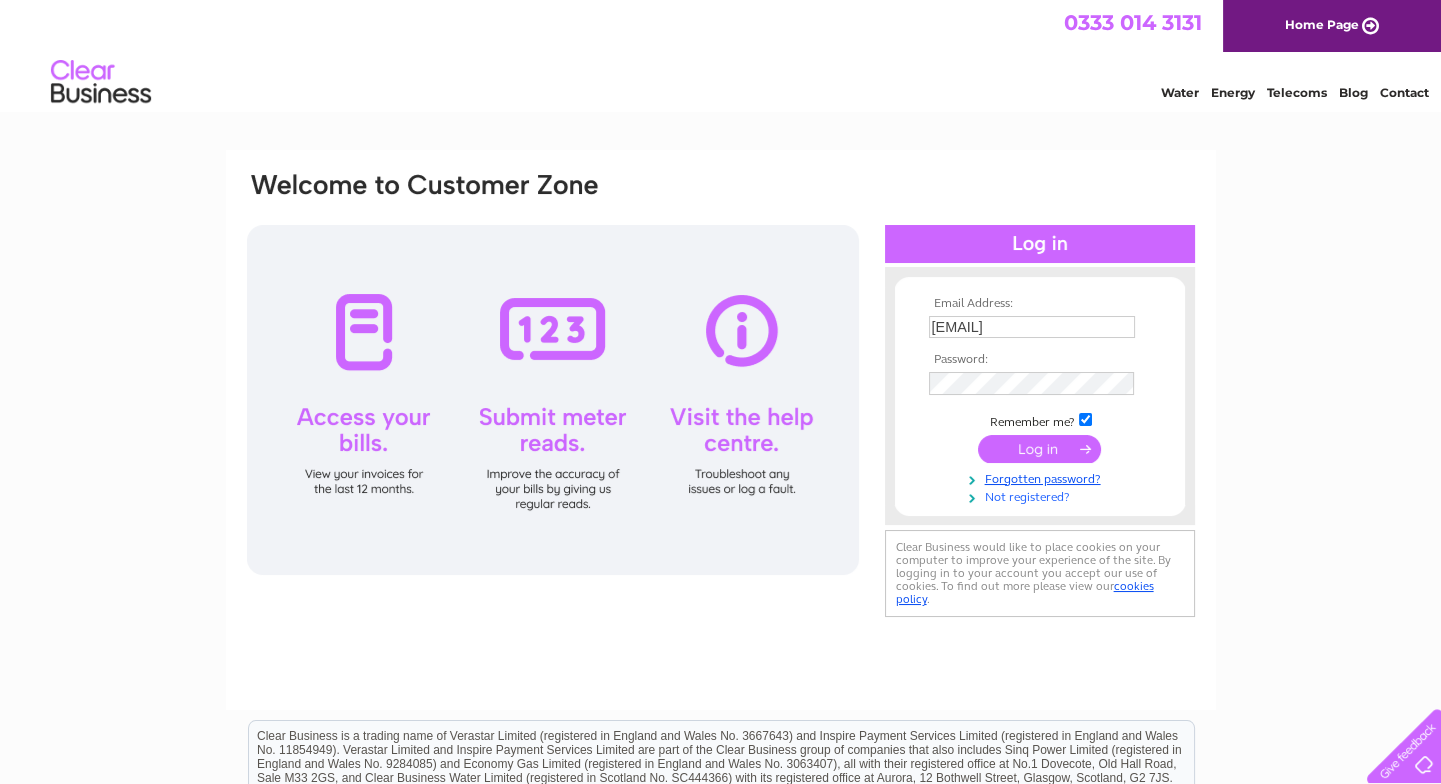 click on "Not registered?" at bounding box center [1042, 495] 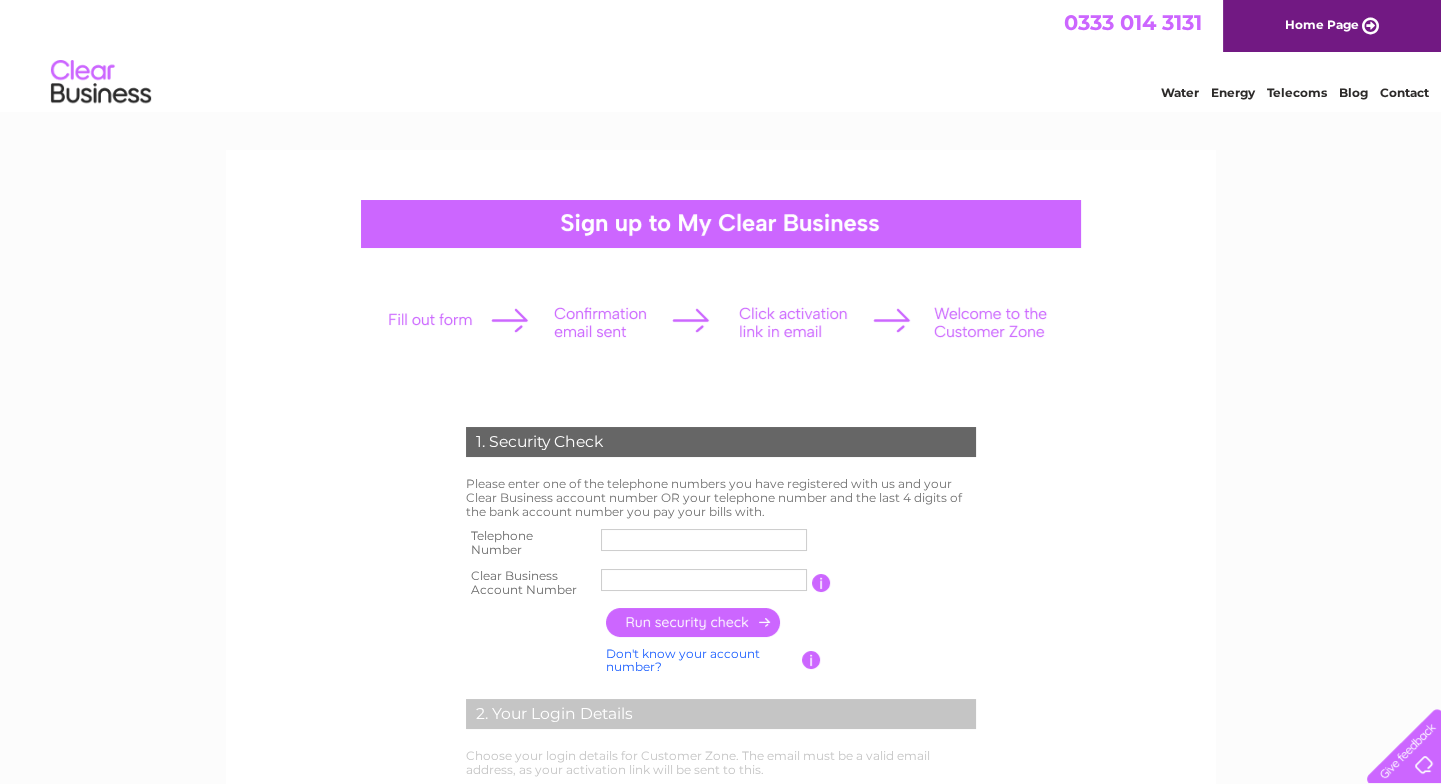 scroll, scrollTop: 0, scrollLeft: 0, axis: both 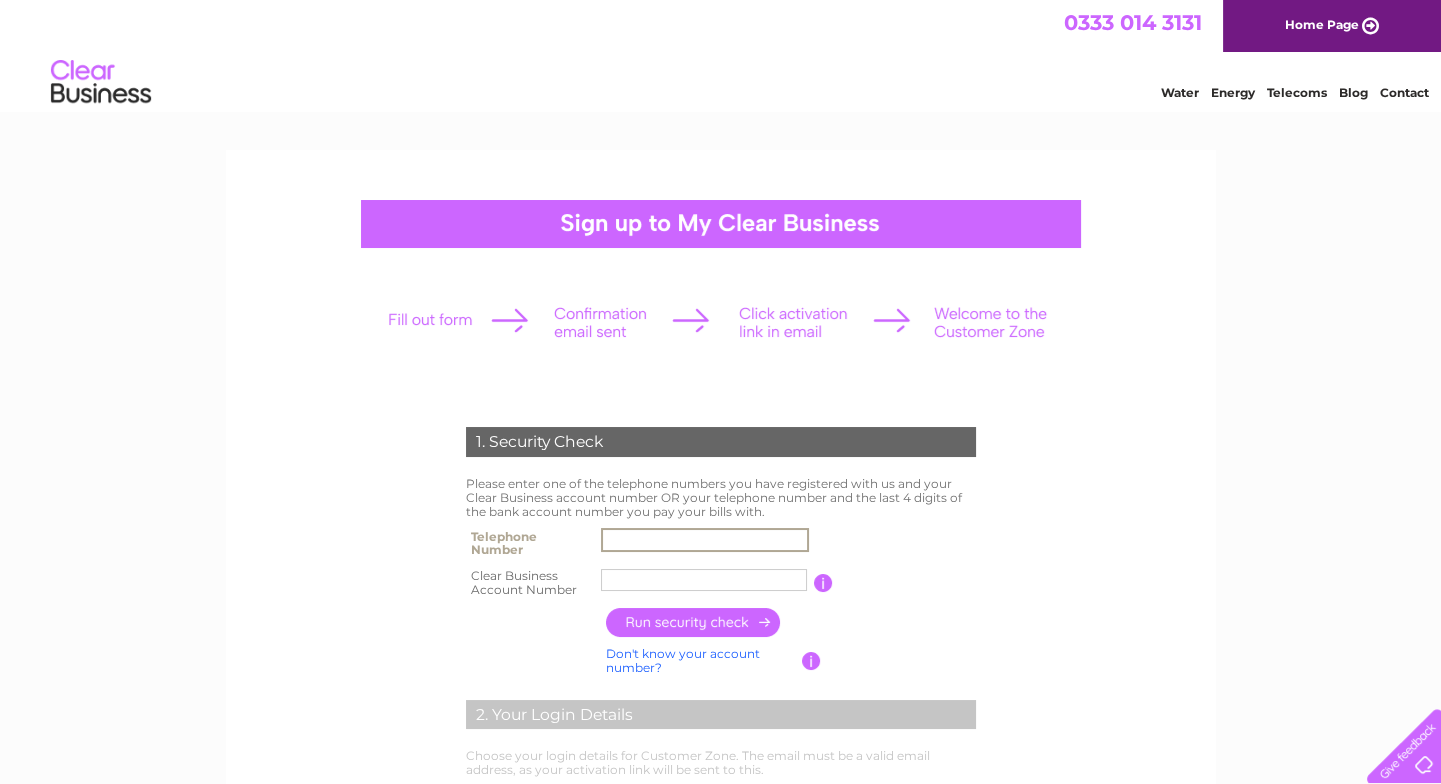click at bounding box center (705, 540) 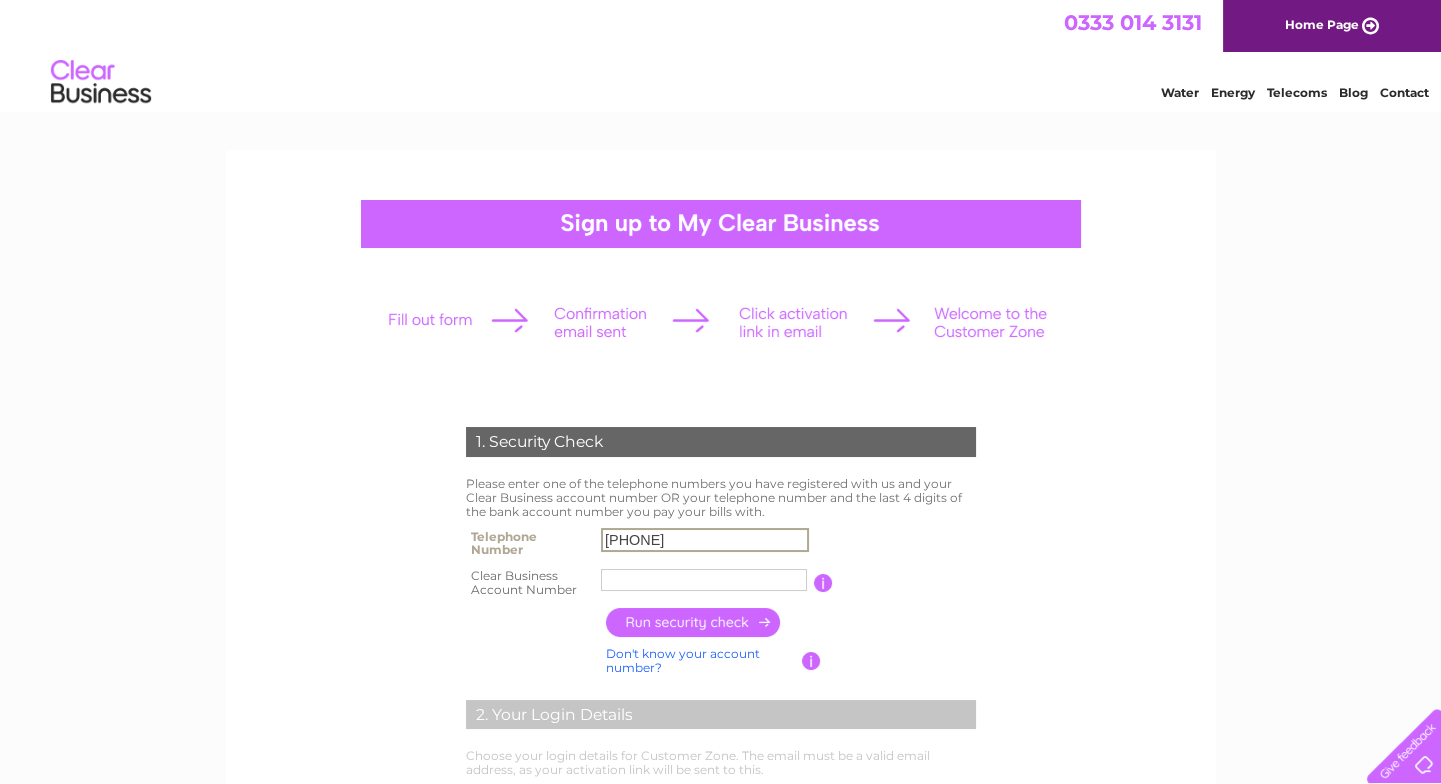 type on "Scrap Met" 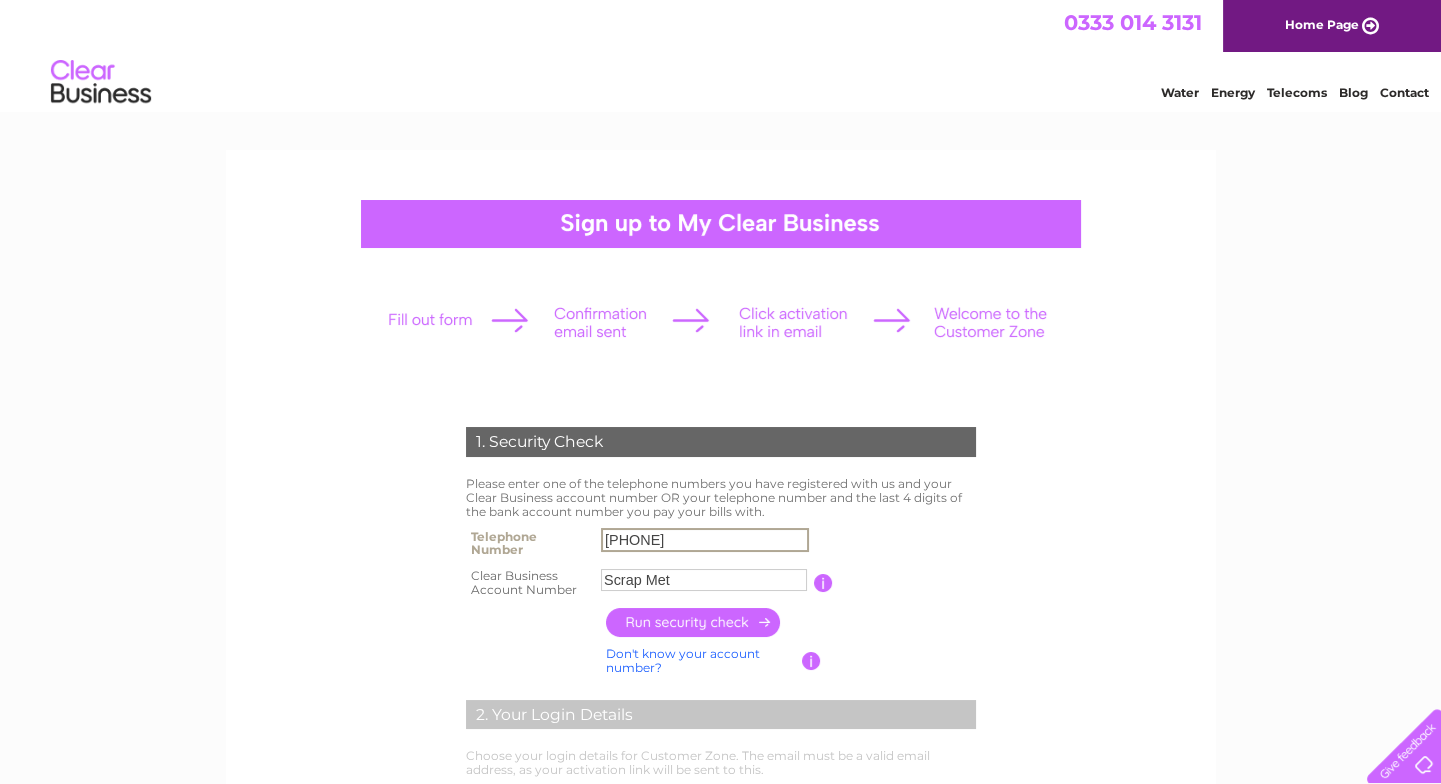 type on "[PHONE]" 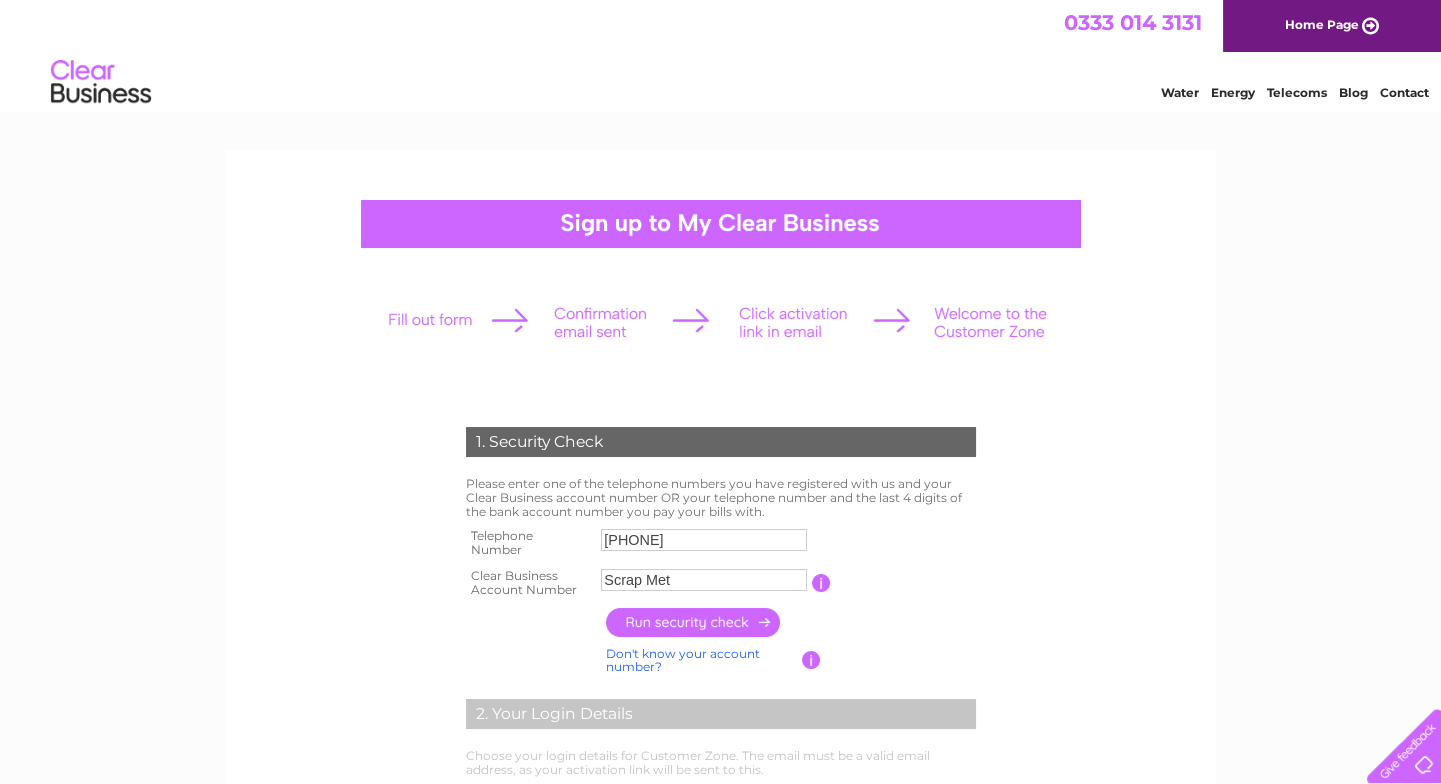 click on "Please enter one of the telephone numbers you have registered with us and your Clear Business account number OR your telephone number and the last 4 digits of the bank account number you pay your bills with.
Telephone Number
[PHONE]
Clear Business Account Number
Scrap Met" at bounding box center [720, 752] 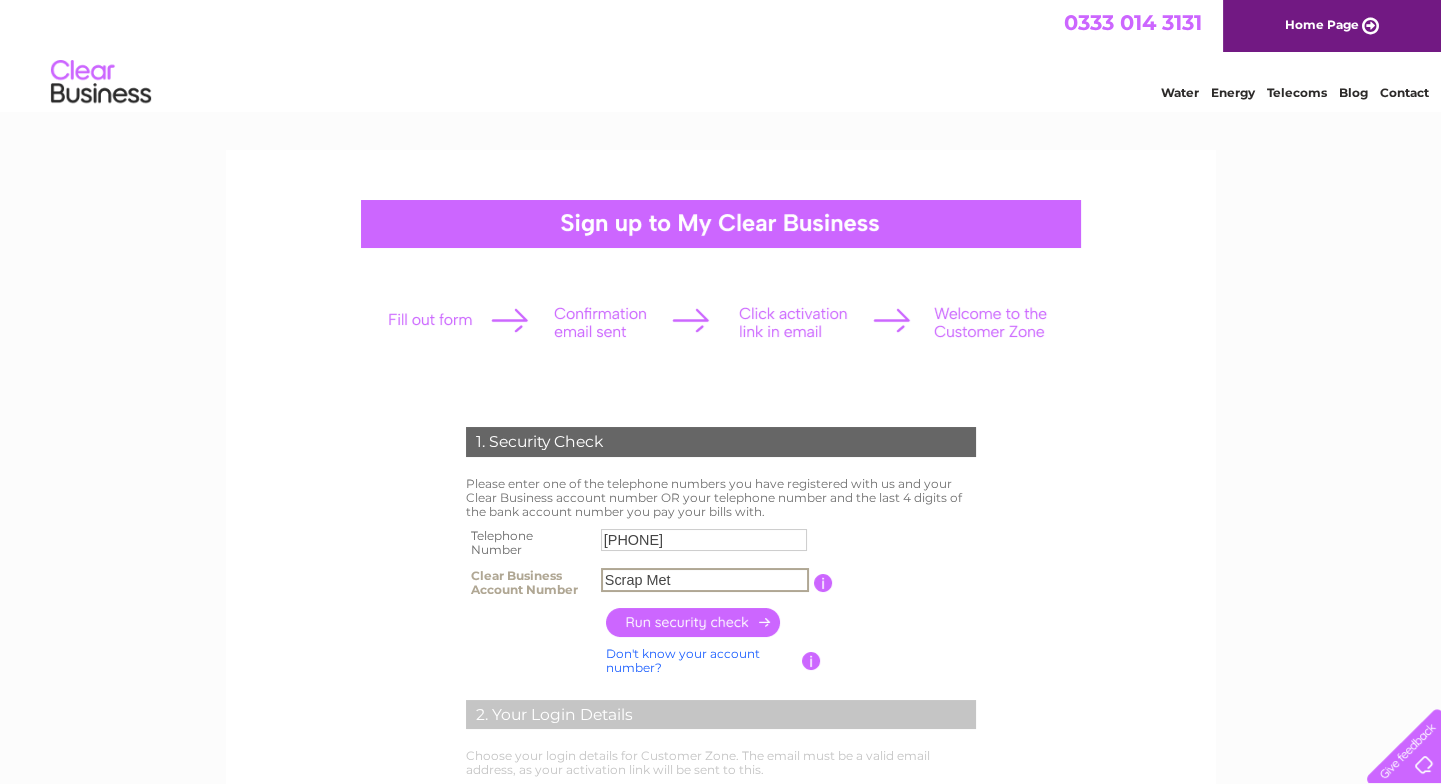 drag, startPoint x: 699, startPoint y: 585, endPoint x: 564, endPoint y: 580, distance: 135.09256 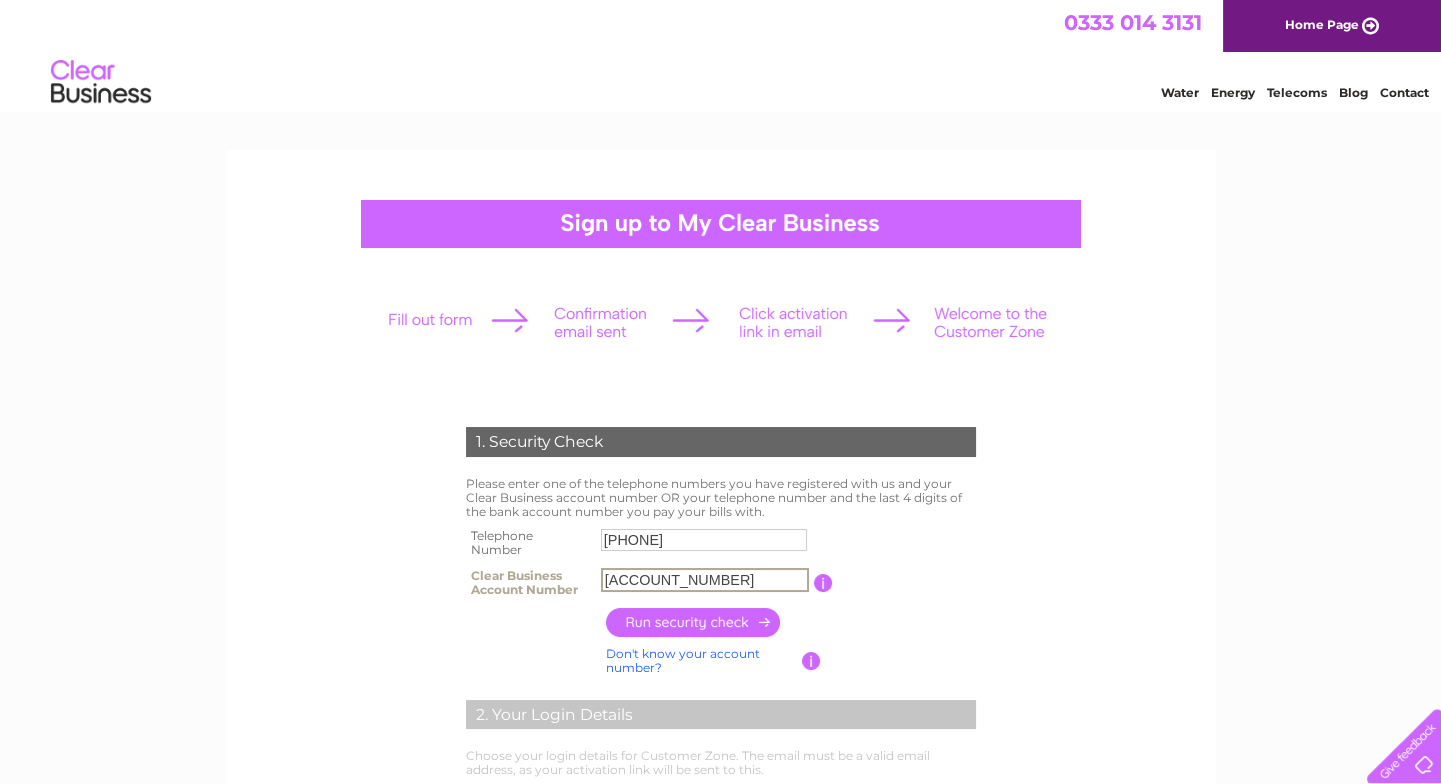 type on "[ACCOUNT_NUMBER]" 